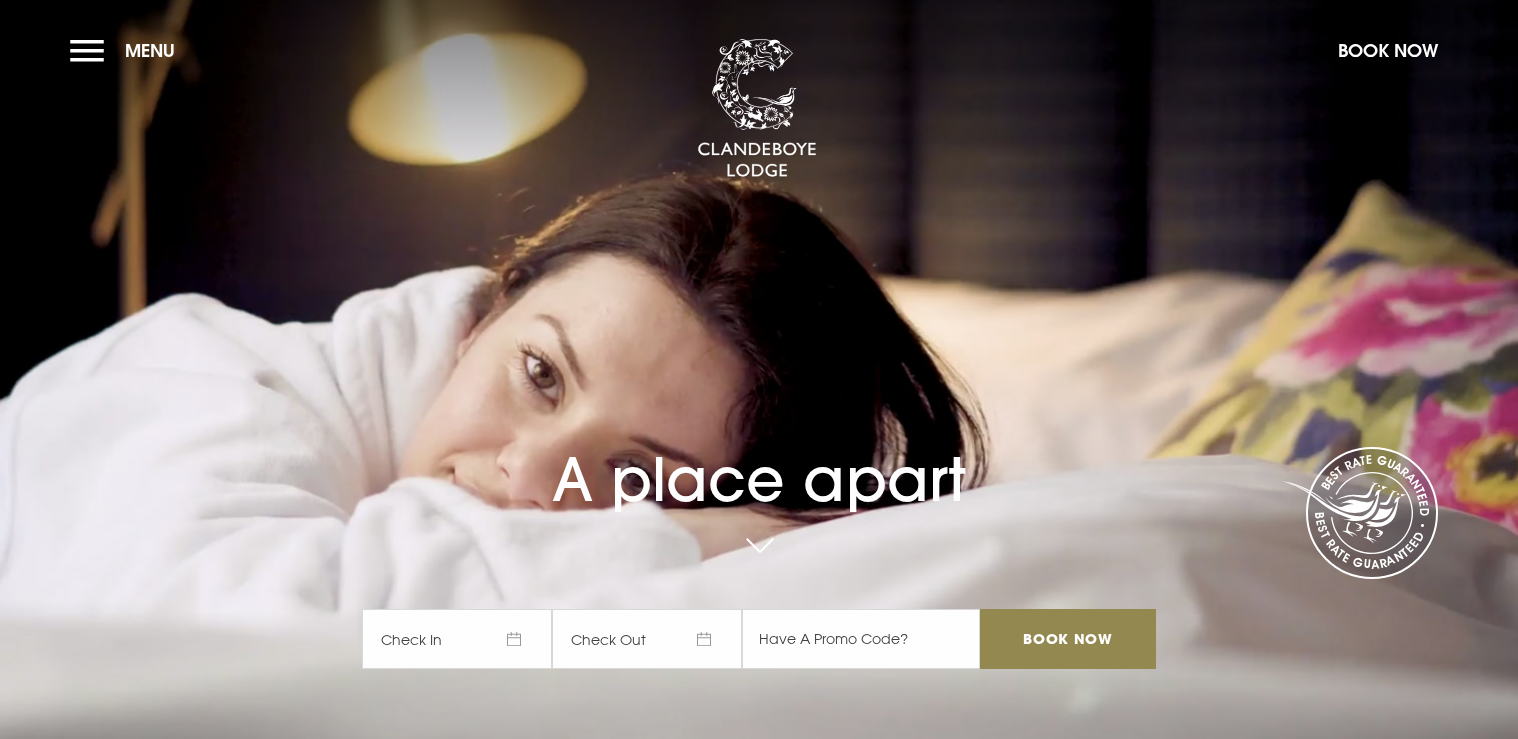 scroll, scrollTop: 0, scrollLeft: 0, axis: both 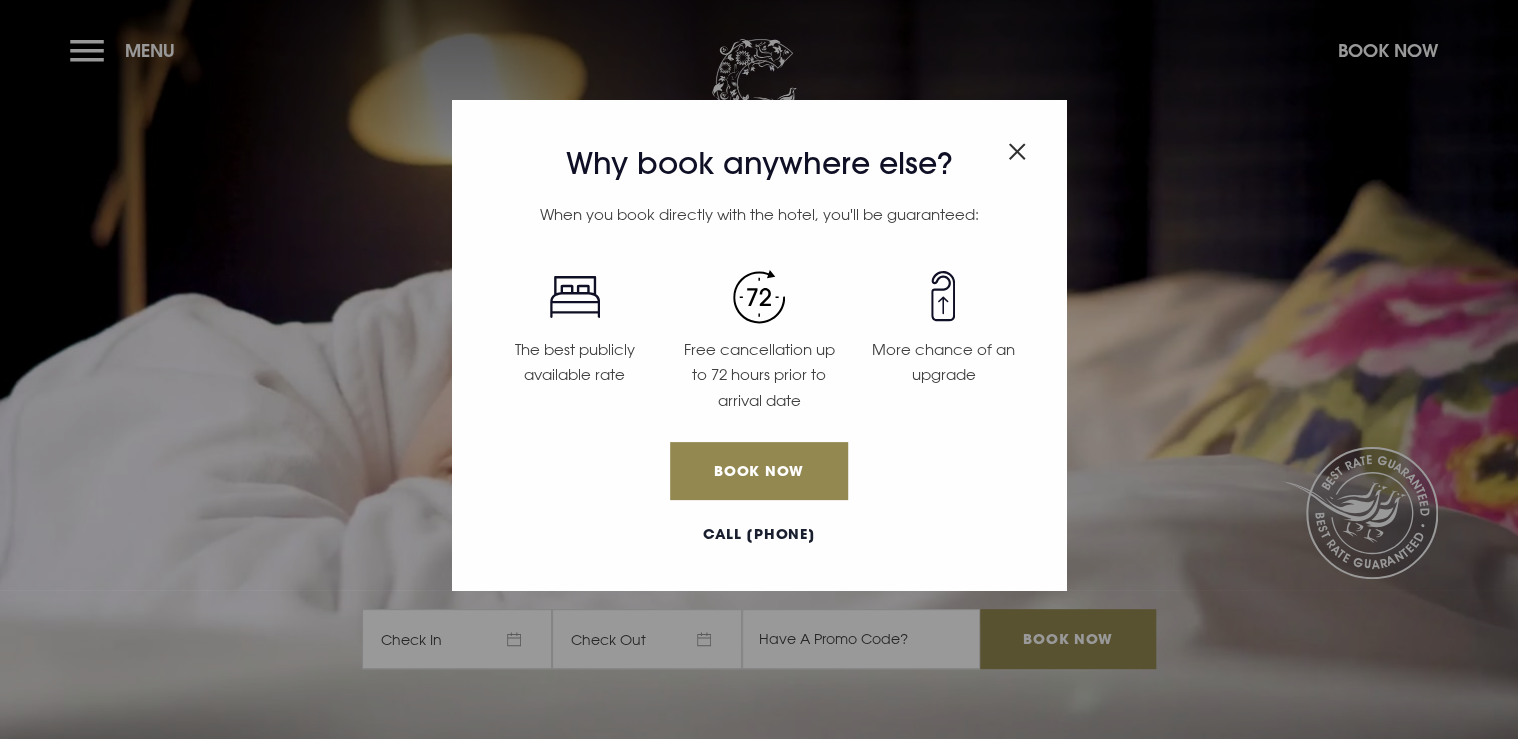 click at bounding box center (1017, 151) 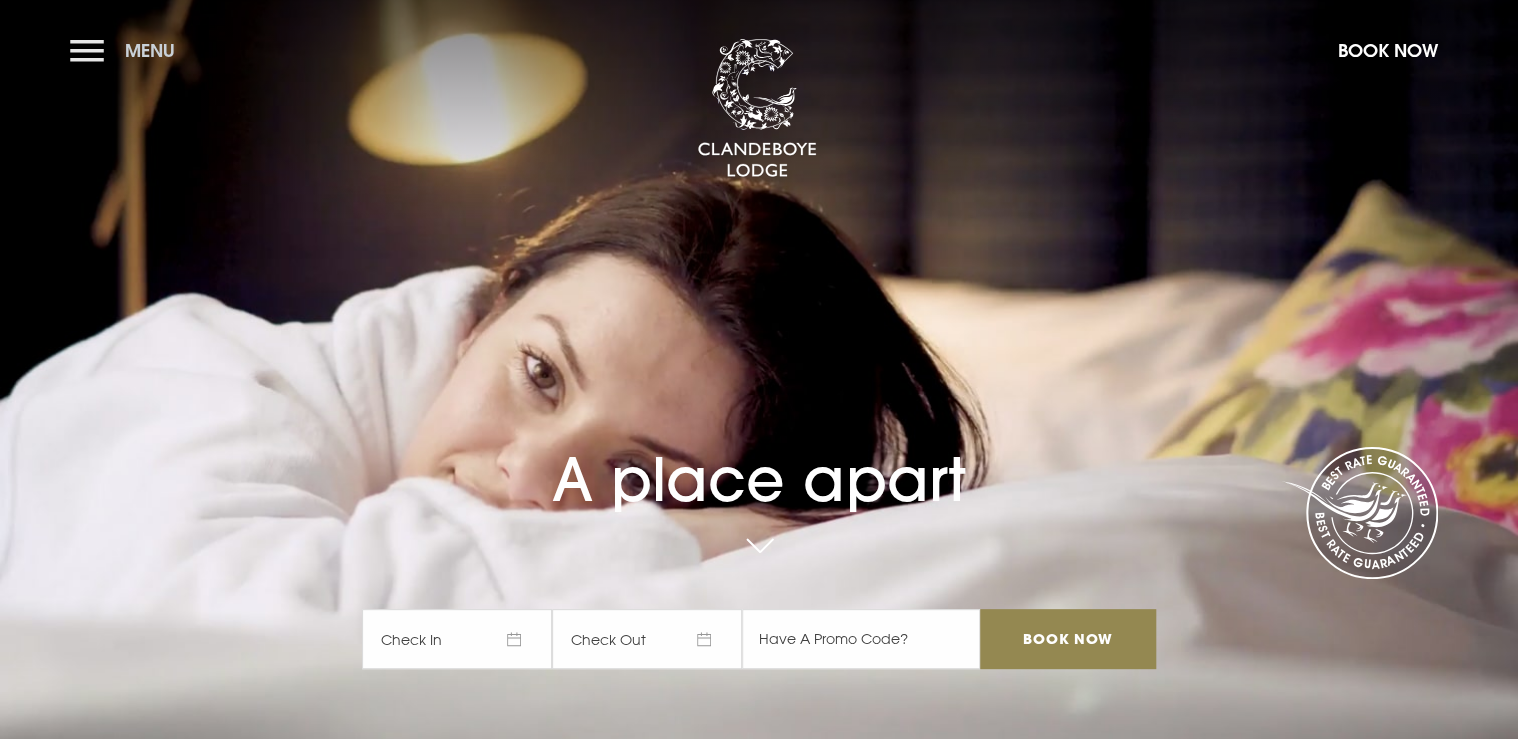 click on "Menu" at bounding box center [127, 50] 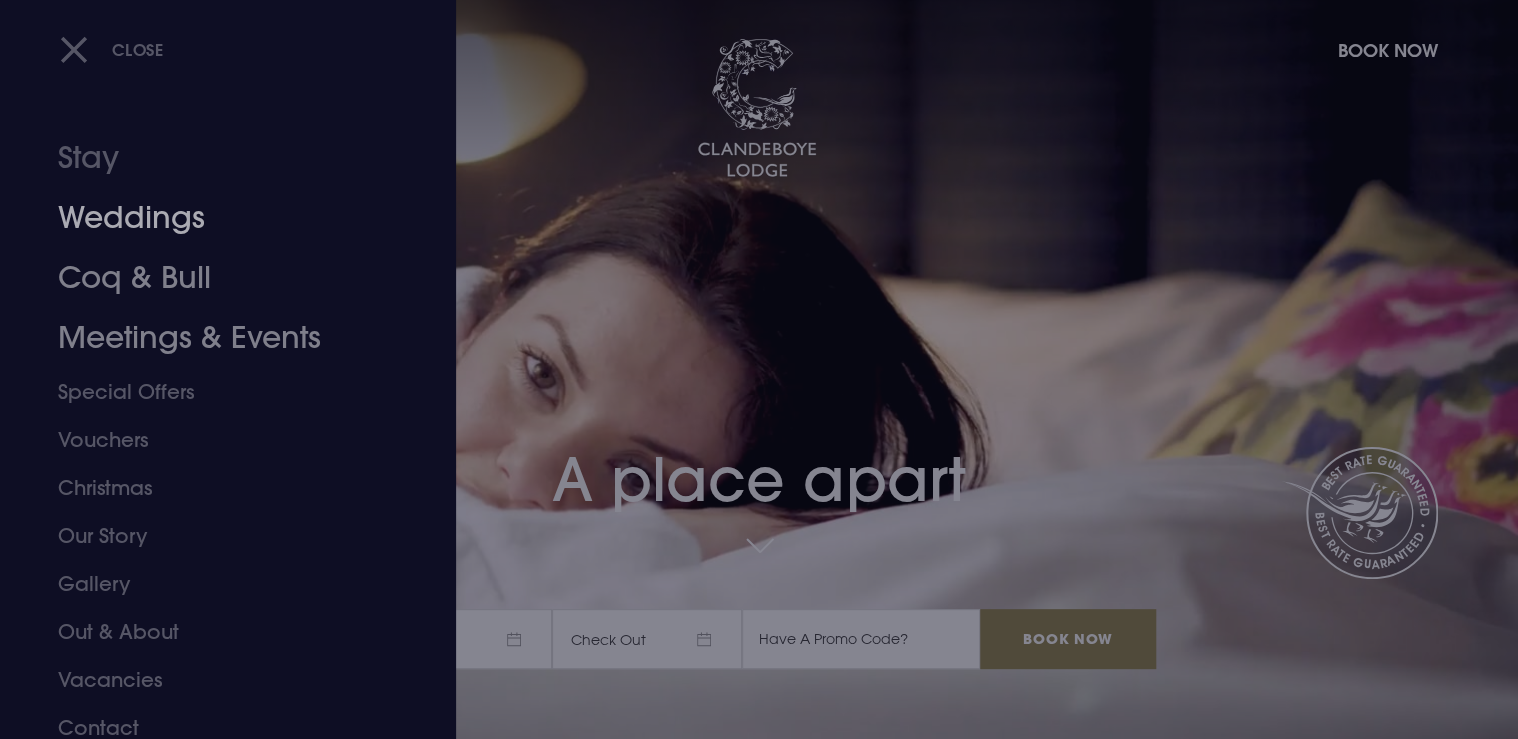 click on "Meetings & Events" at bounding box center (216, 338) 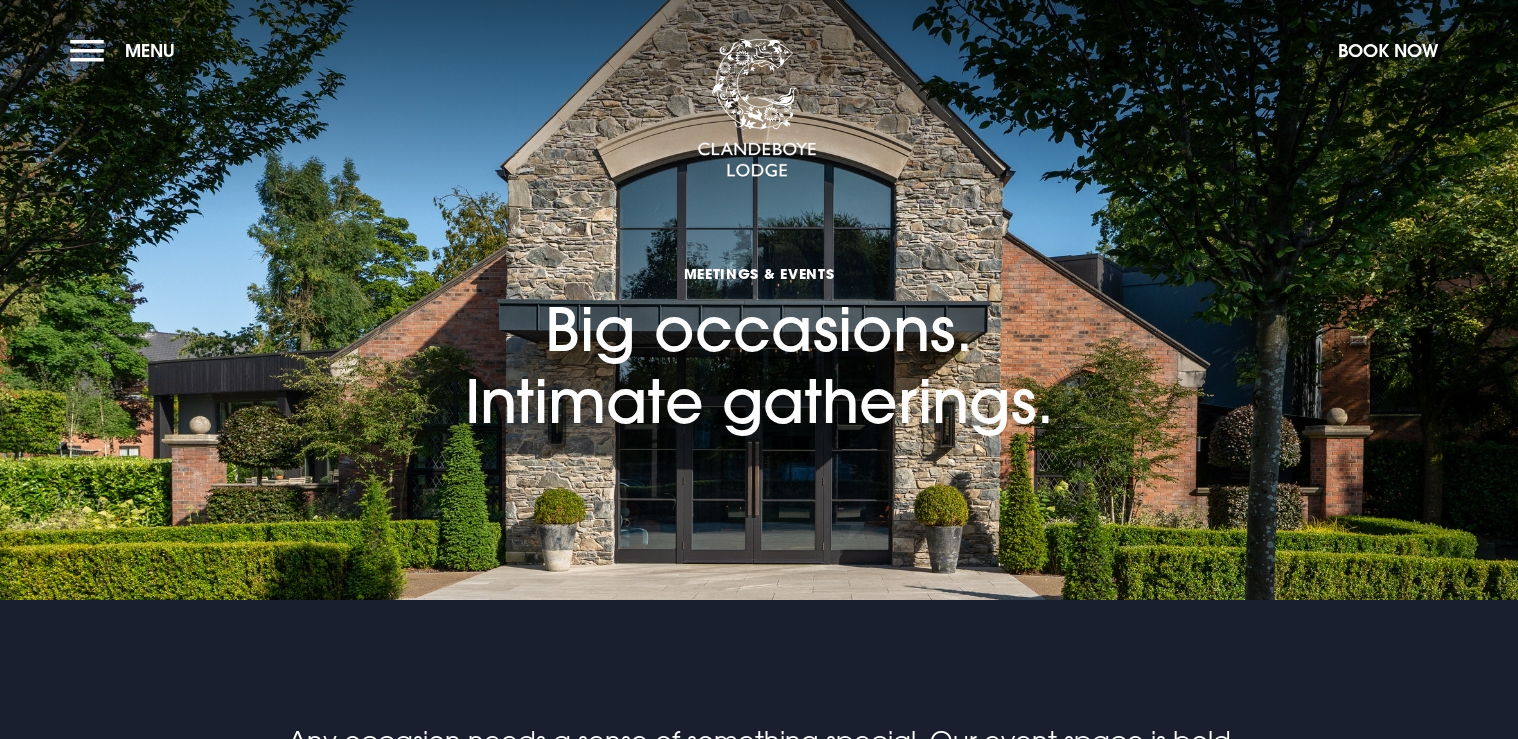 scroll, scrollTop: 0, scrollLeft: 0, axis: both 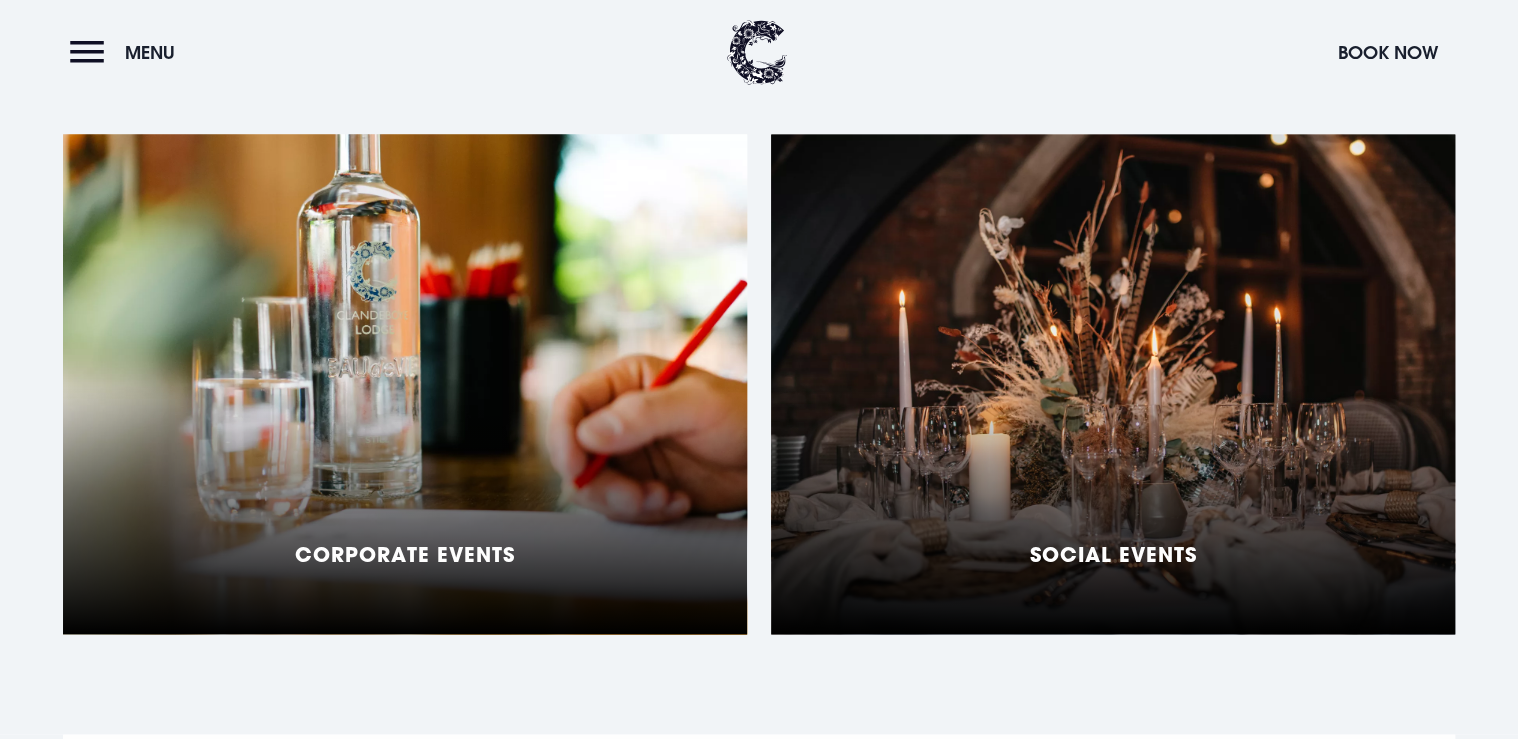 click on "Corporate Events" at bounding box center [405, 384] 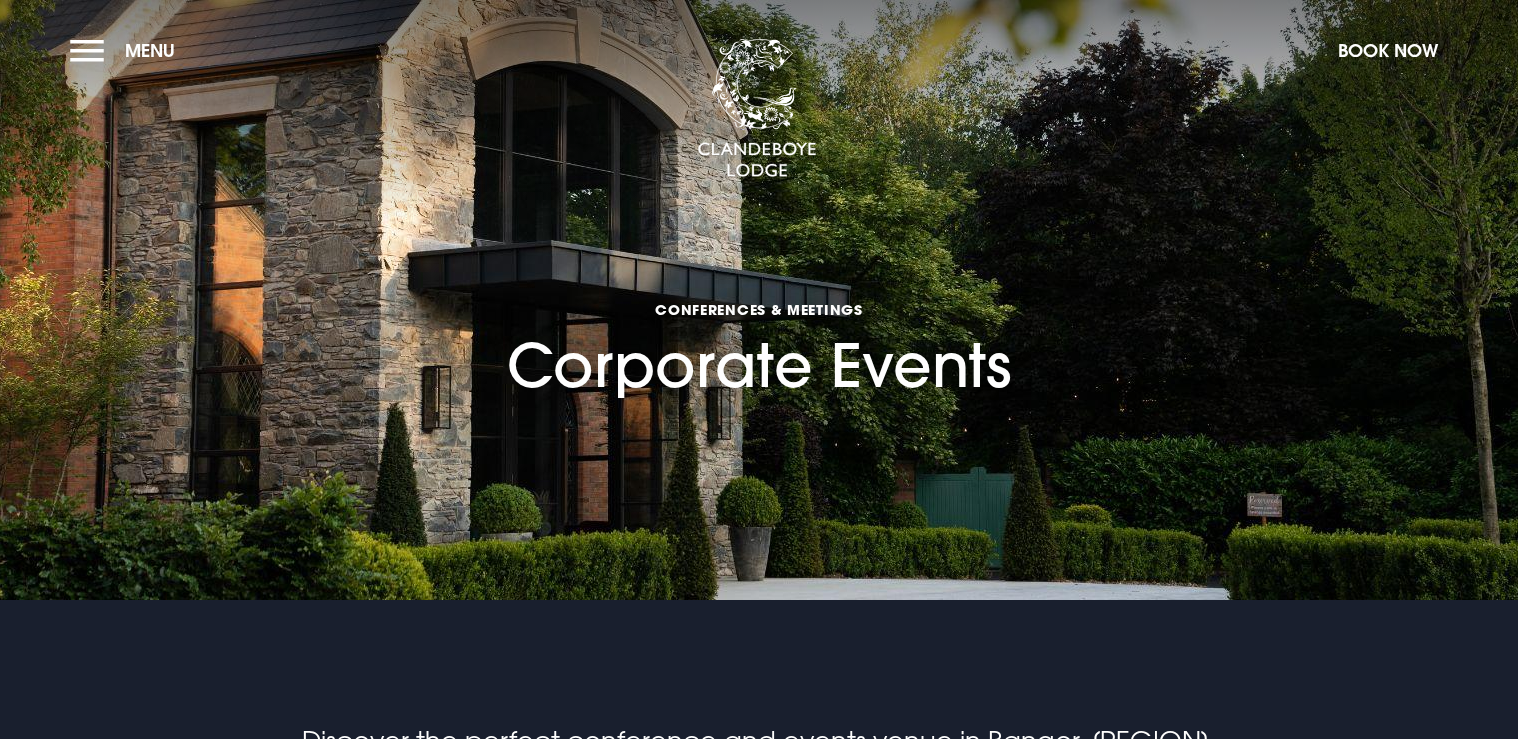 scroll, scrollTop: 0, scrollLeft: 0, axis: both 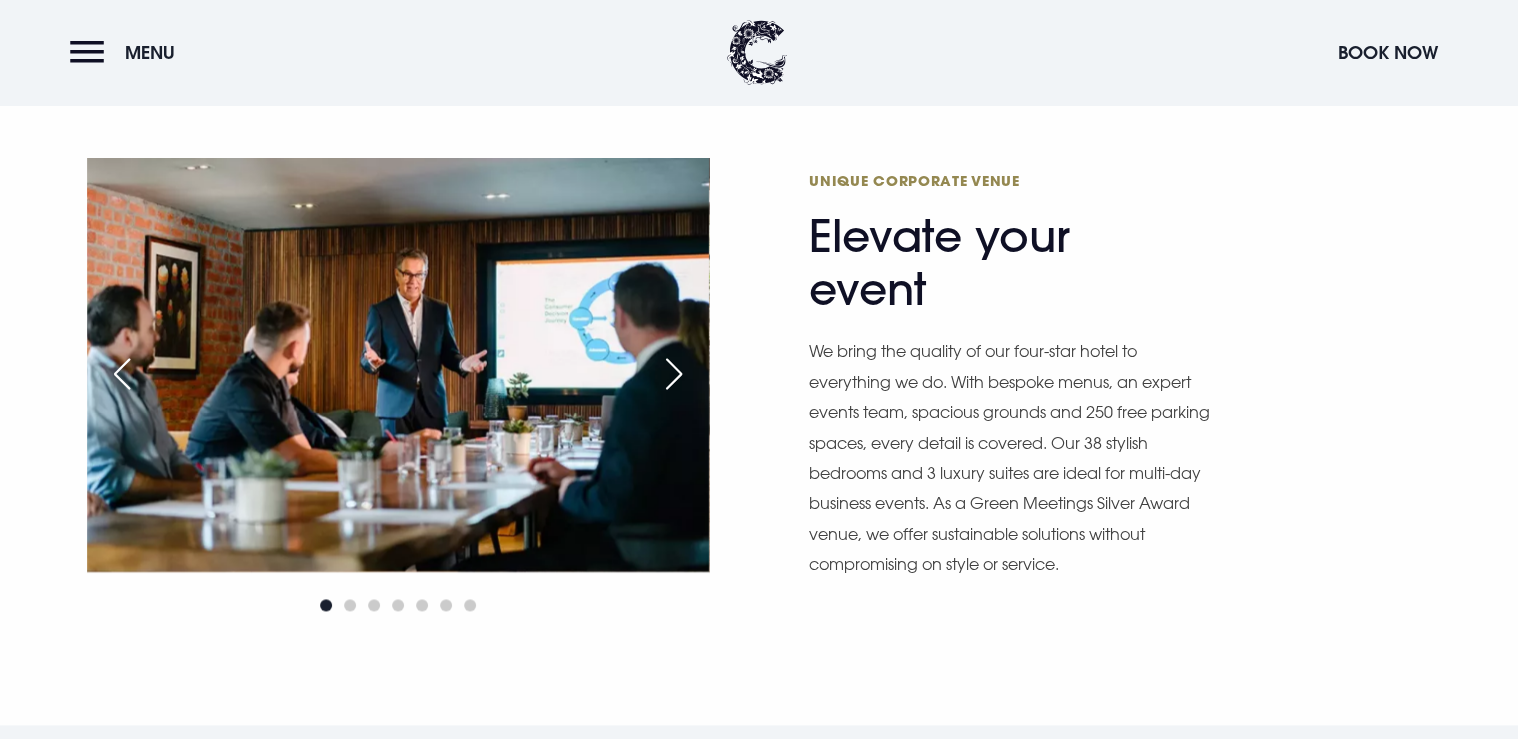 click at bounding box center (674, 374) 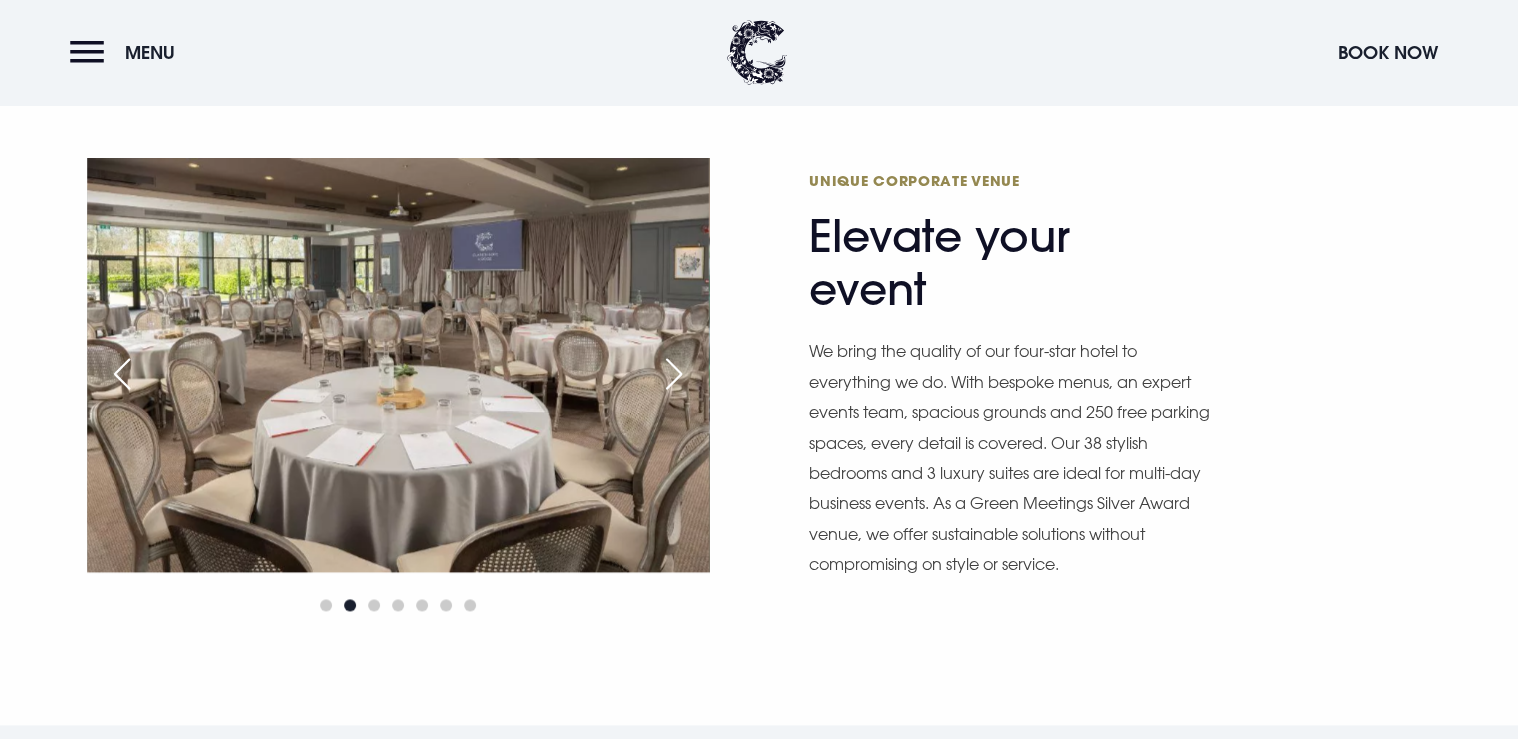 click at bounding box center [674, 374] 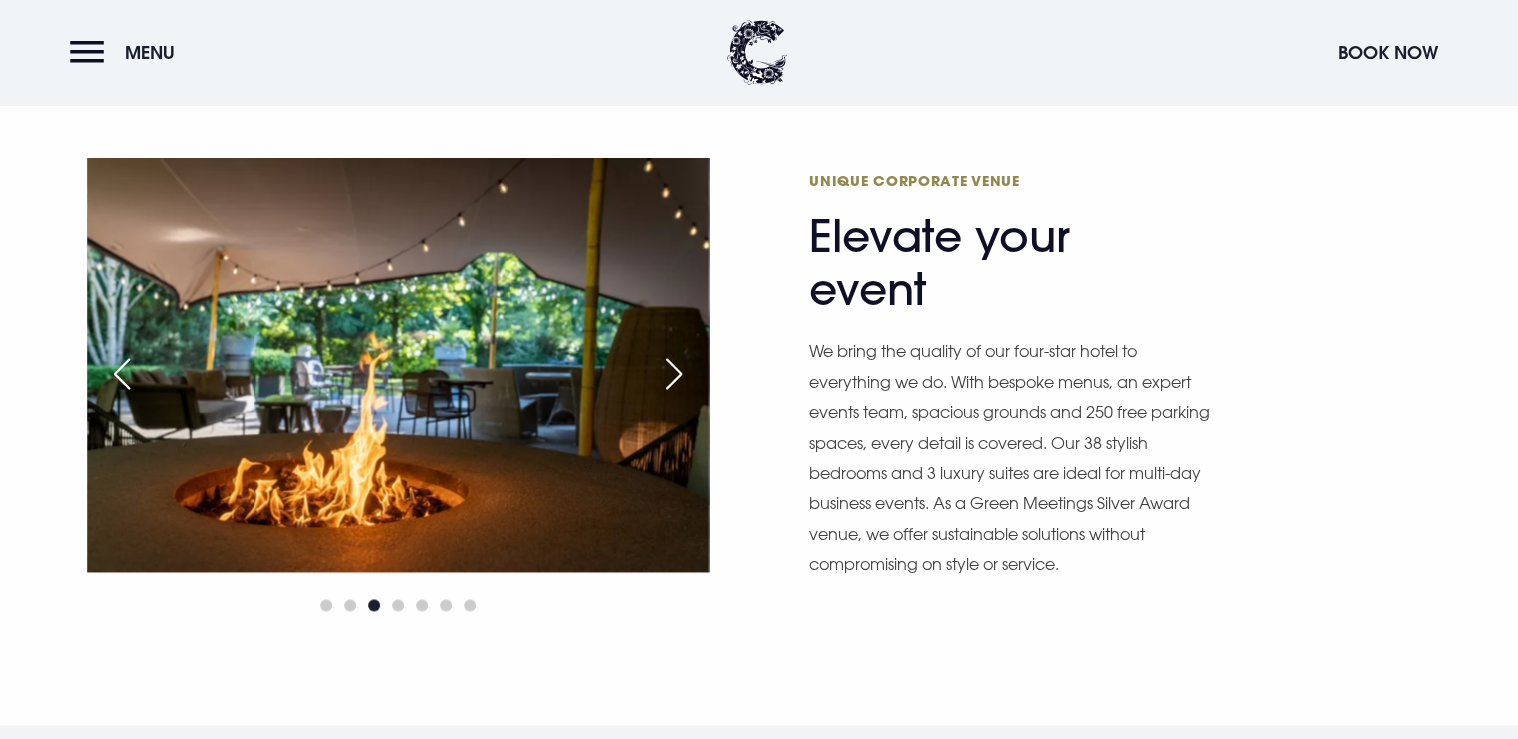 click at bounding box center (674, 374) 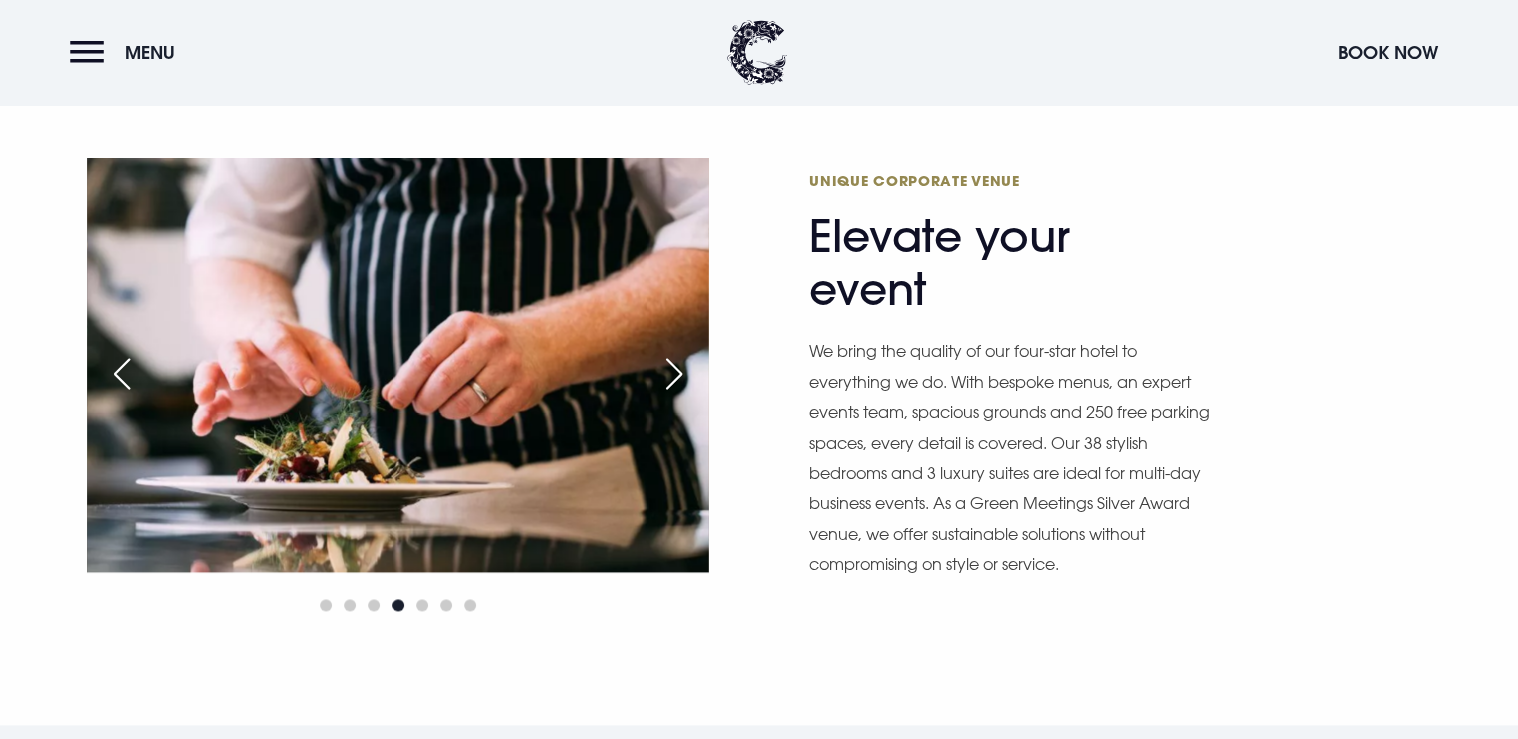 click at bounding box center (674, 374) 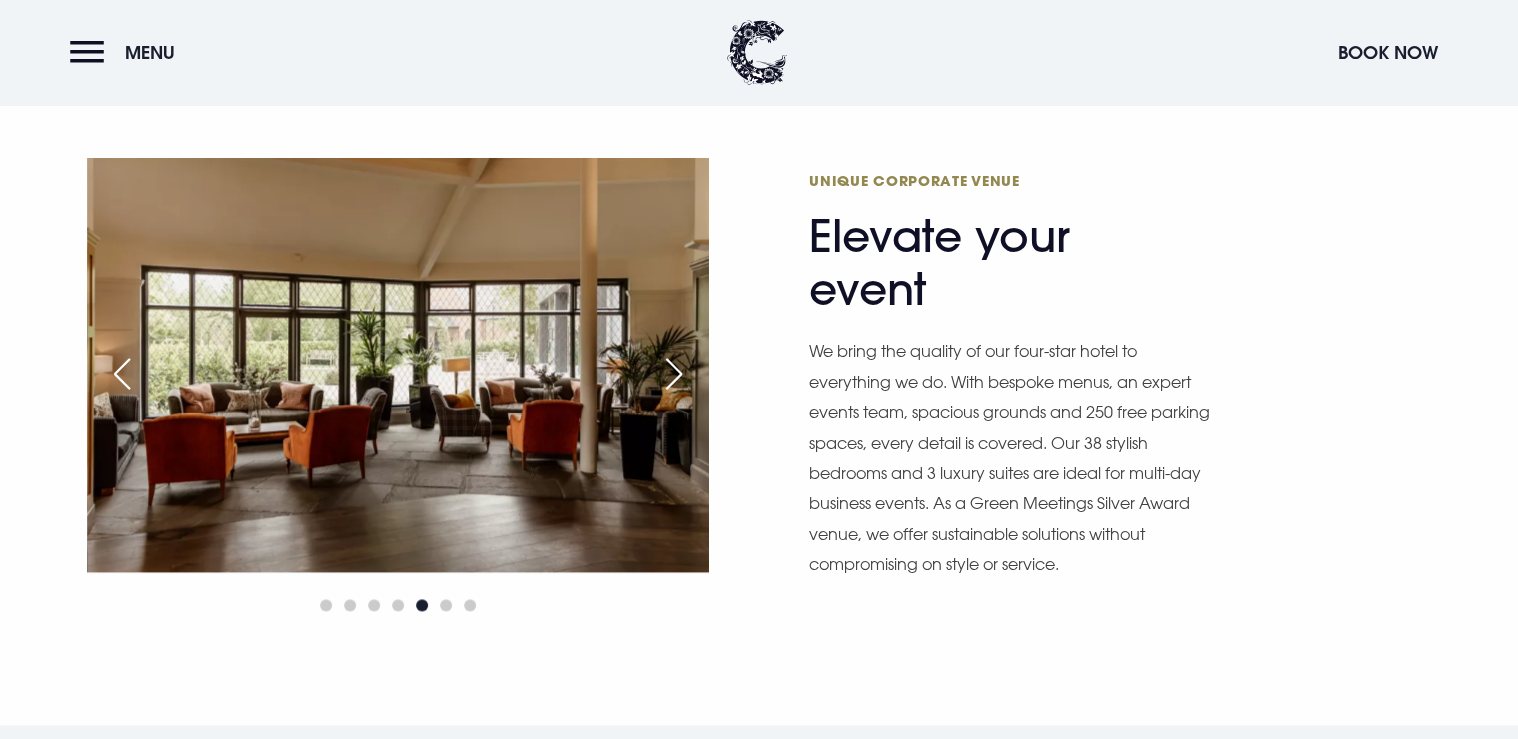 click at bounding box center [674, 374] 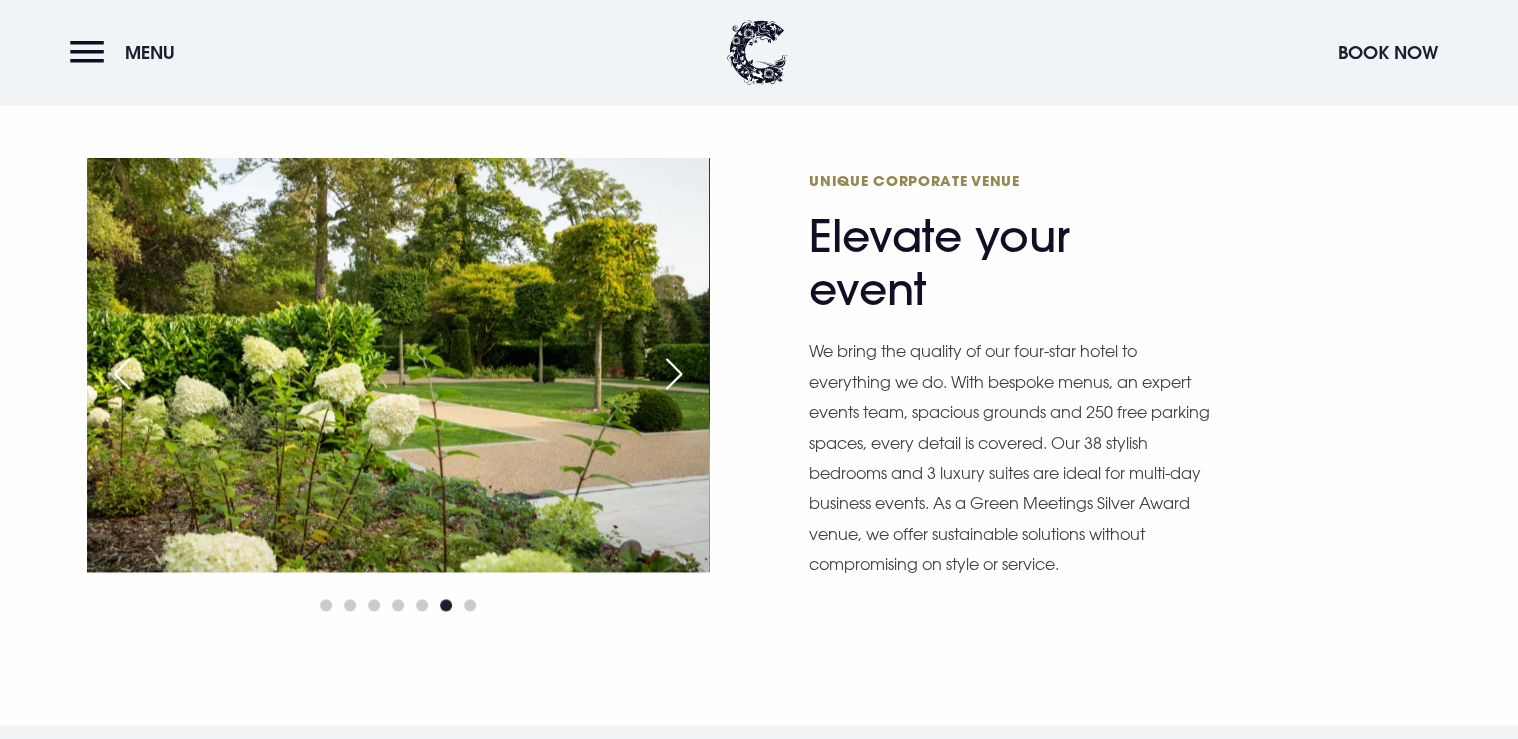 click at bounding box center [674, 374] 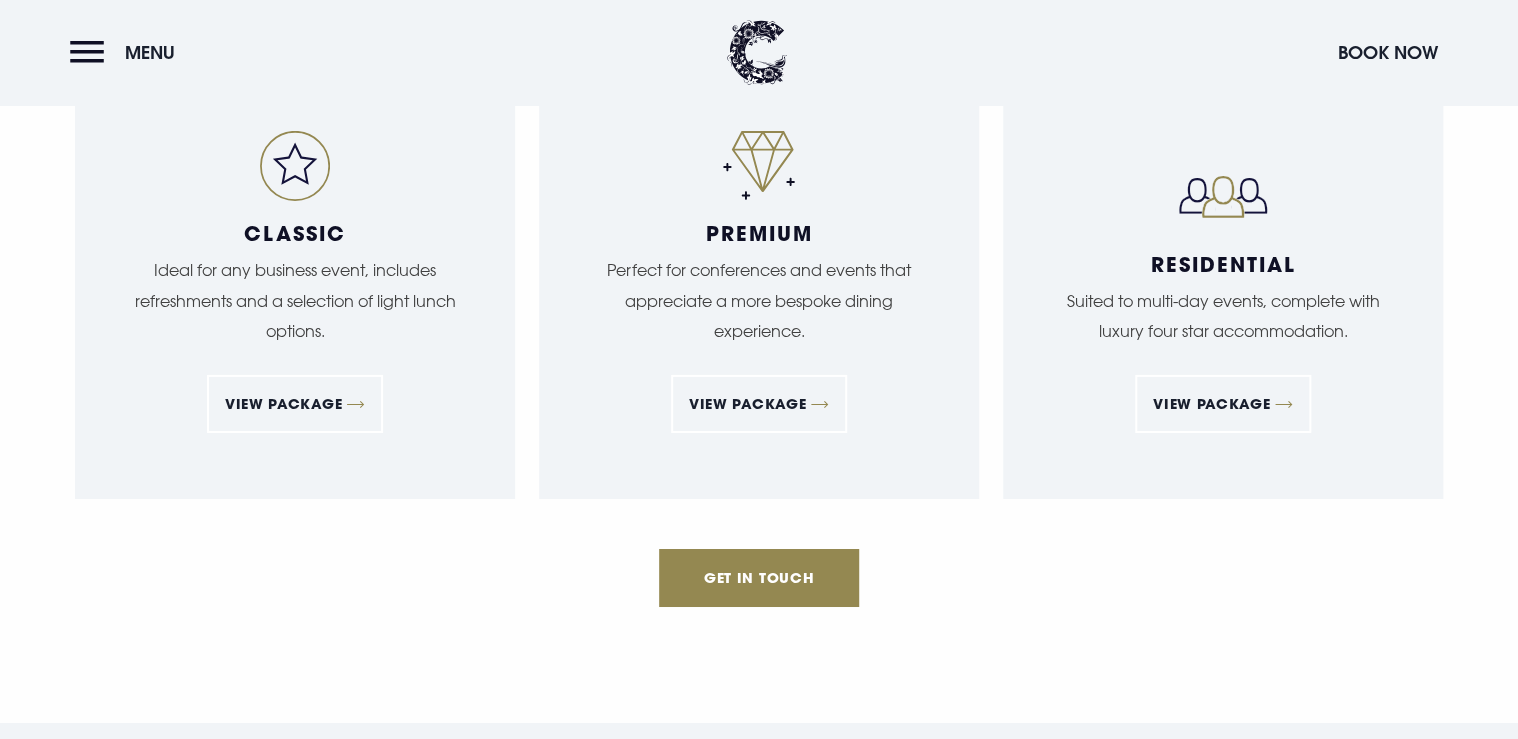scroll, scrollTop: 3280, scrollLeft: 0, axis: vertical 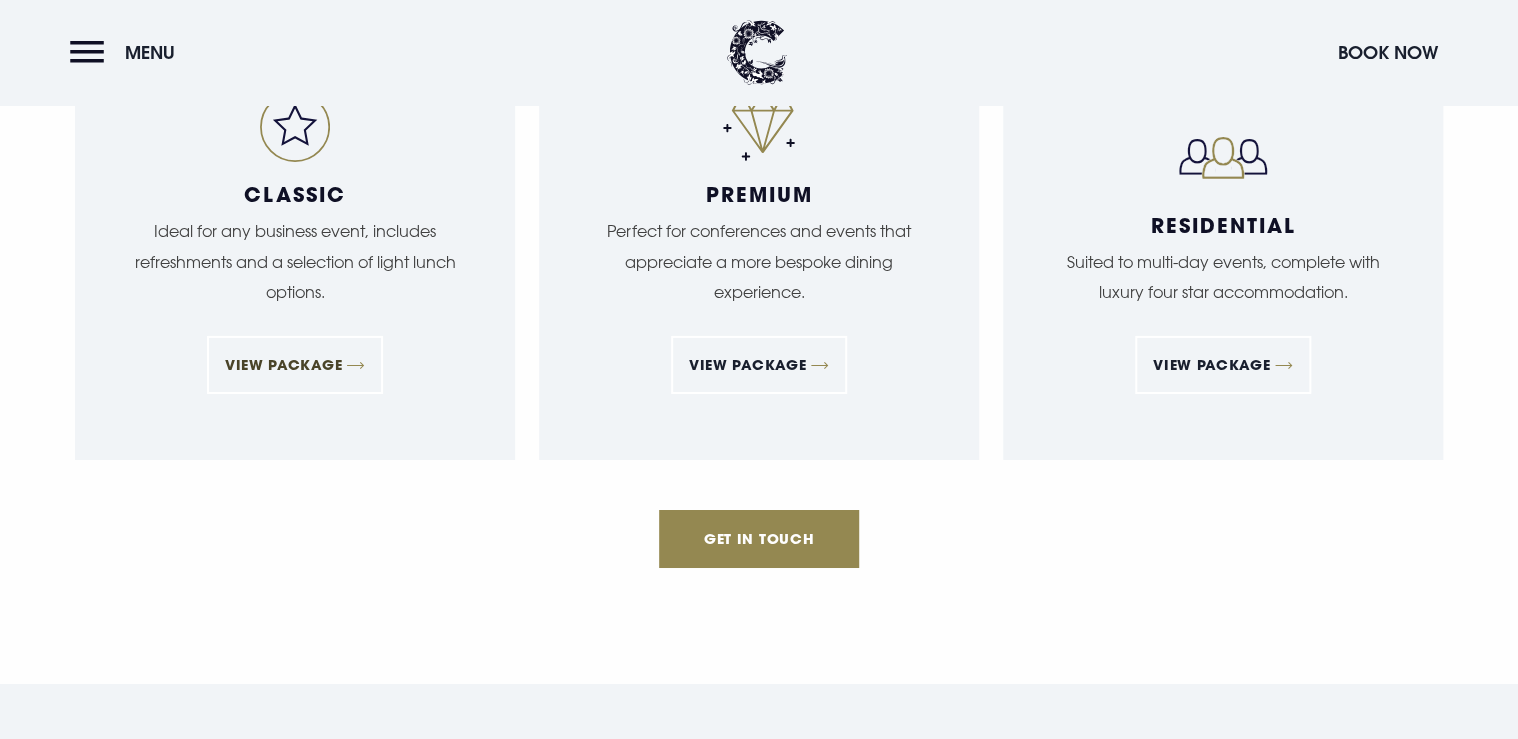 click on "View Package" at bounding box center [295, 365] 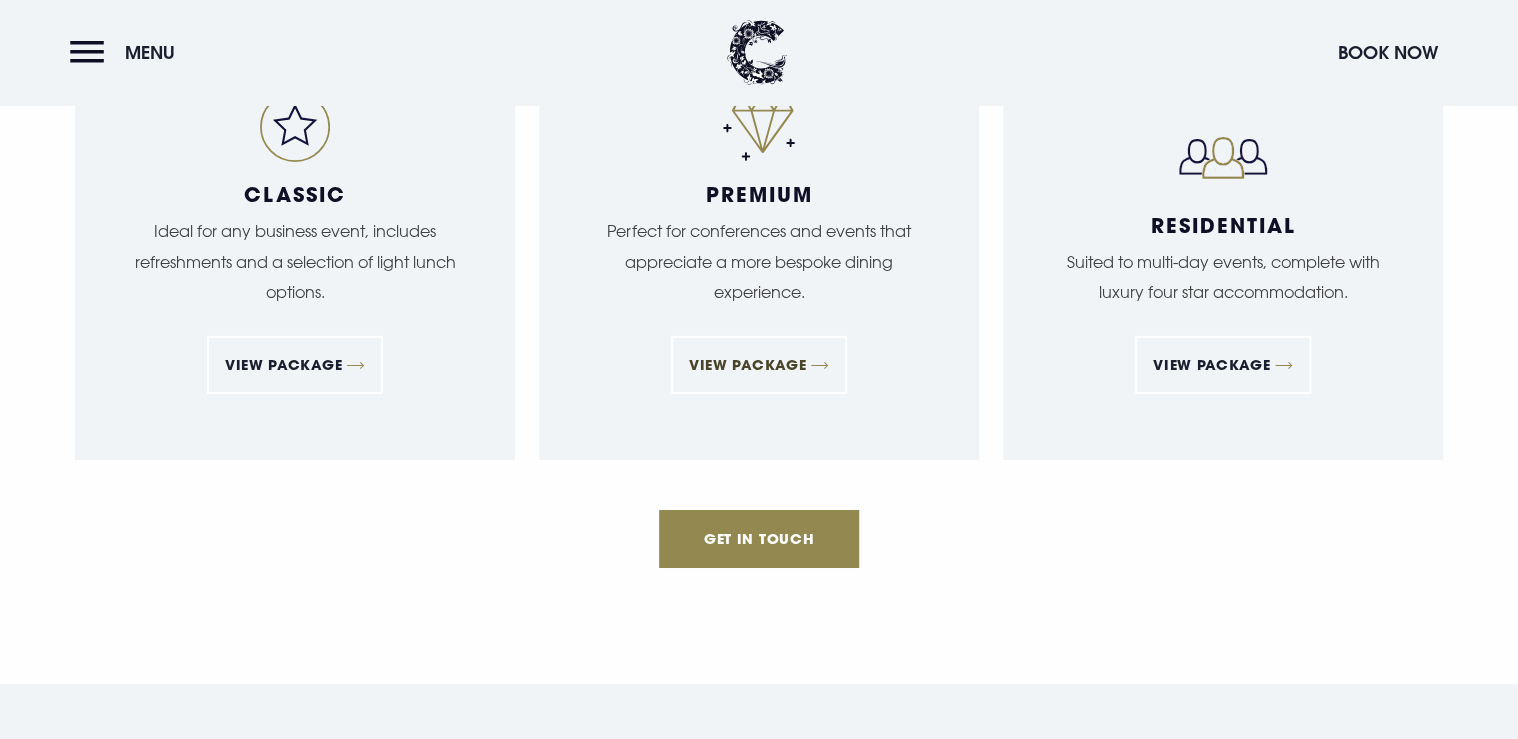 click on "View Package" at bounding box center [759, 365] 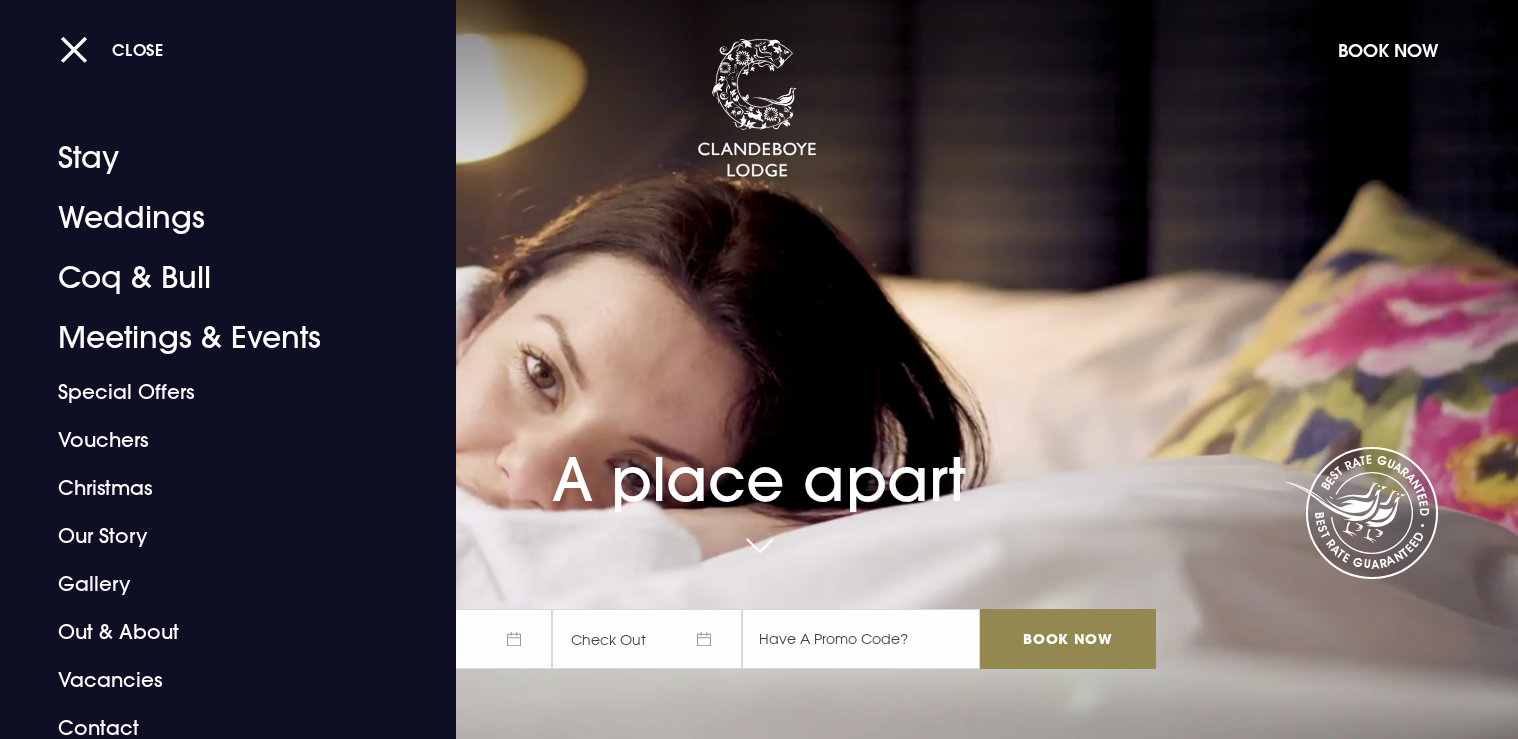 scroll, scrollTop: 0, scrollLeft: 0, axis: both 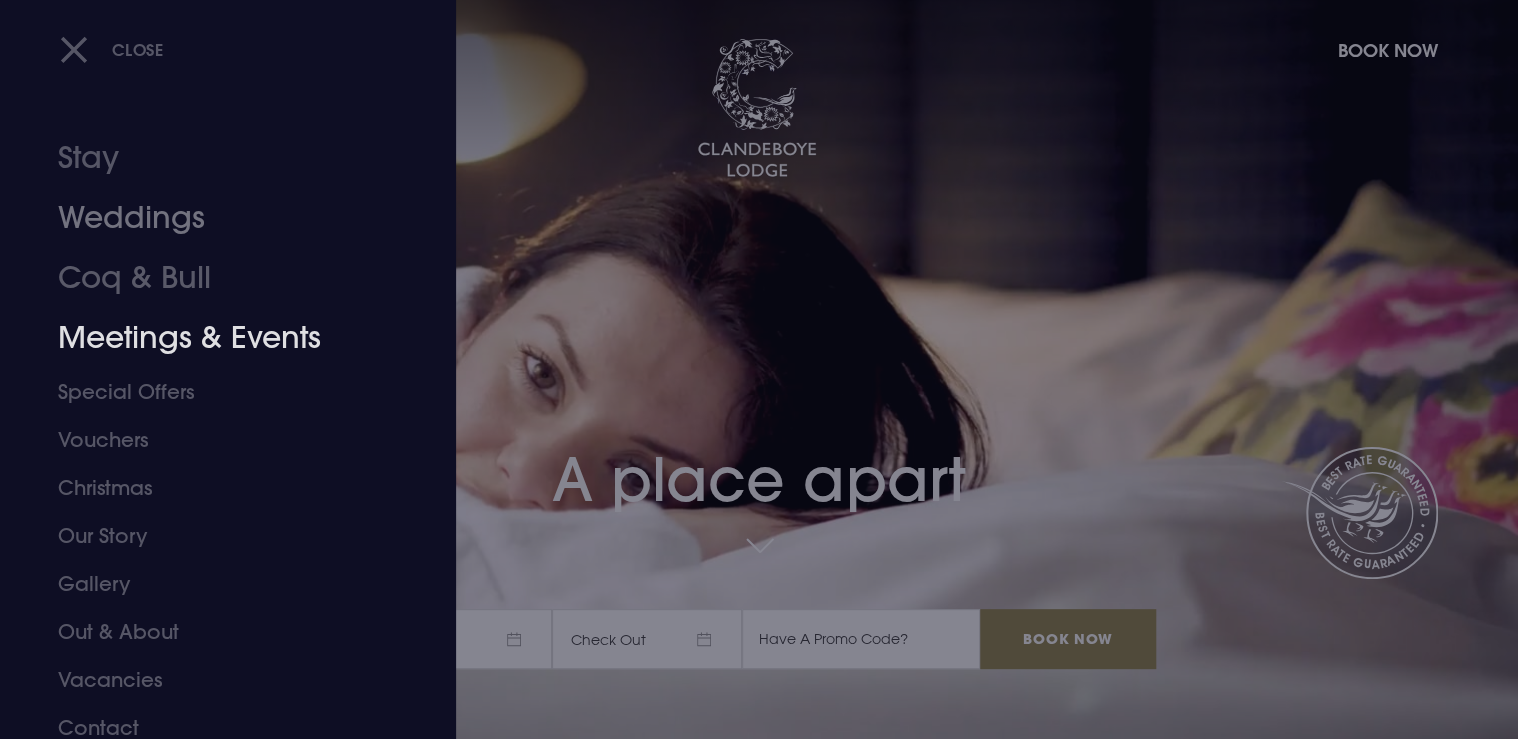 click on "Meetings & Events" at bounding box center (216, 338) 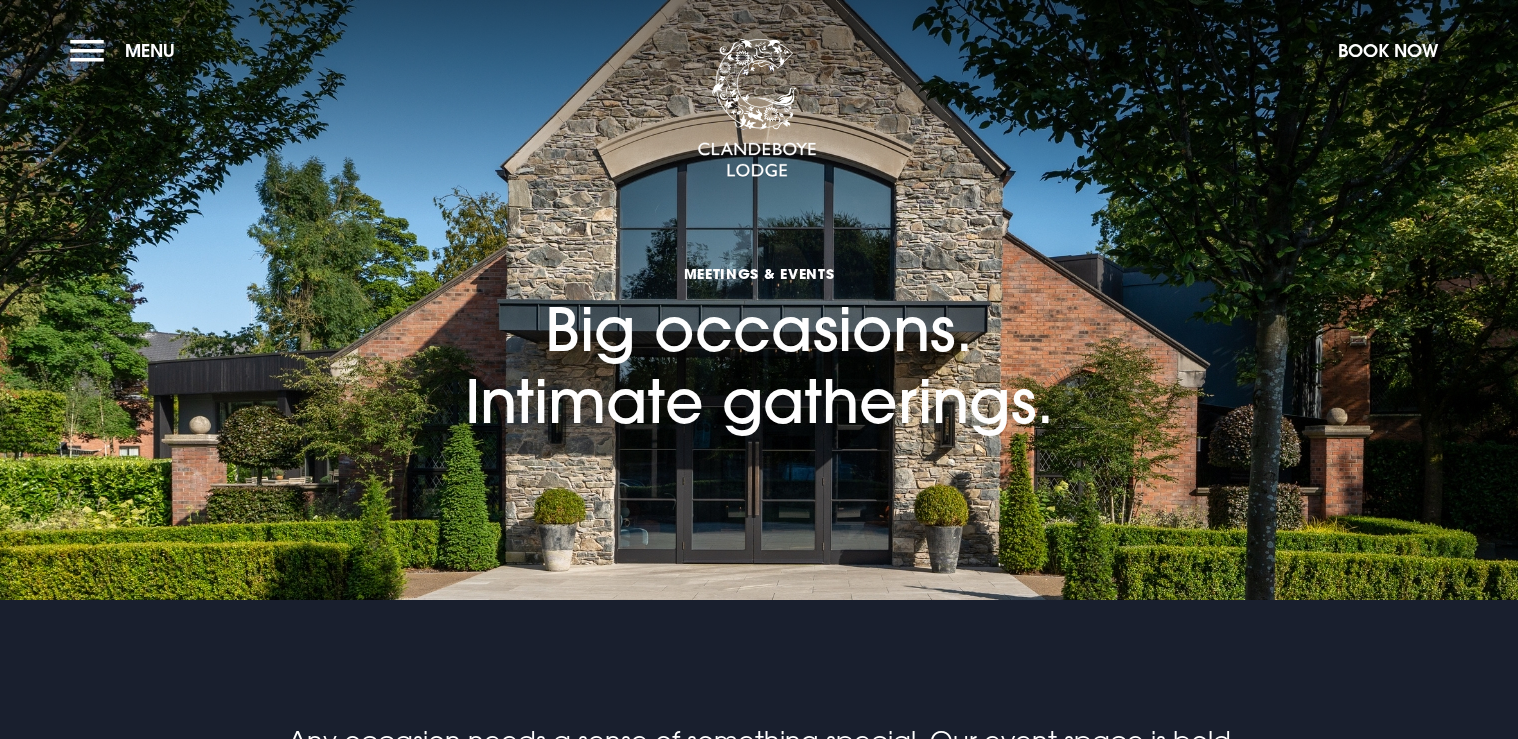 scroll, scrollTop: 0, scrollLeft: 0, axis: both 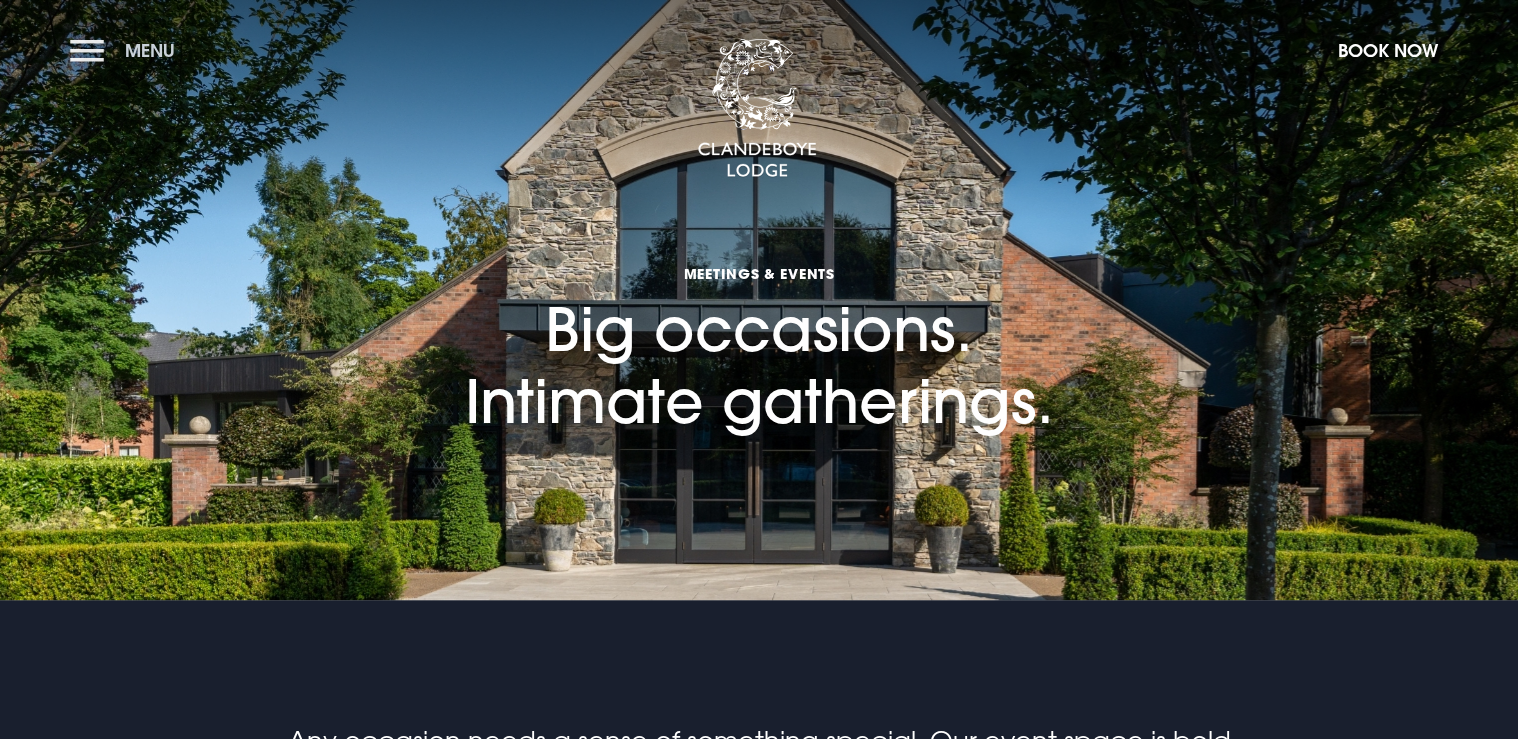 click on "Menu" at bounding box center (127, 50) 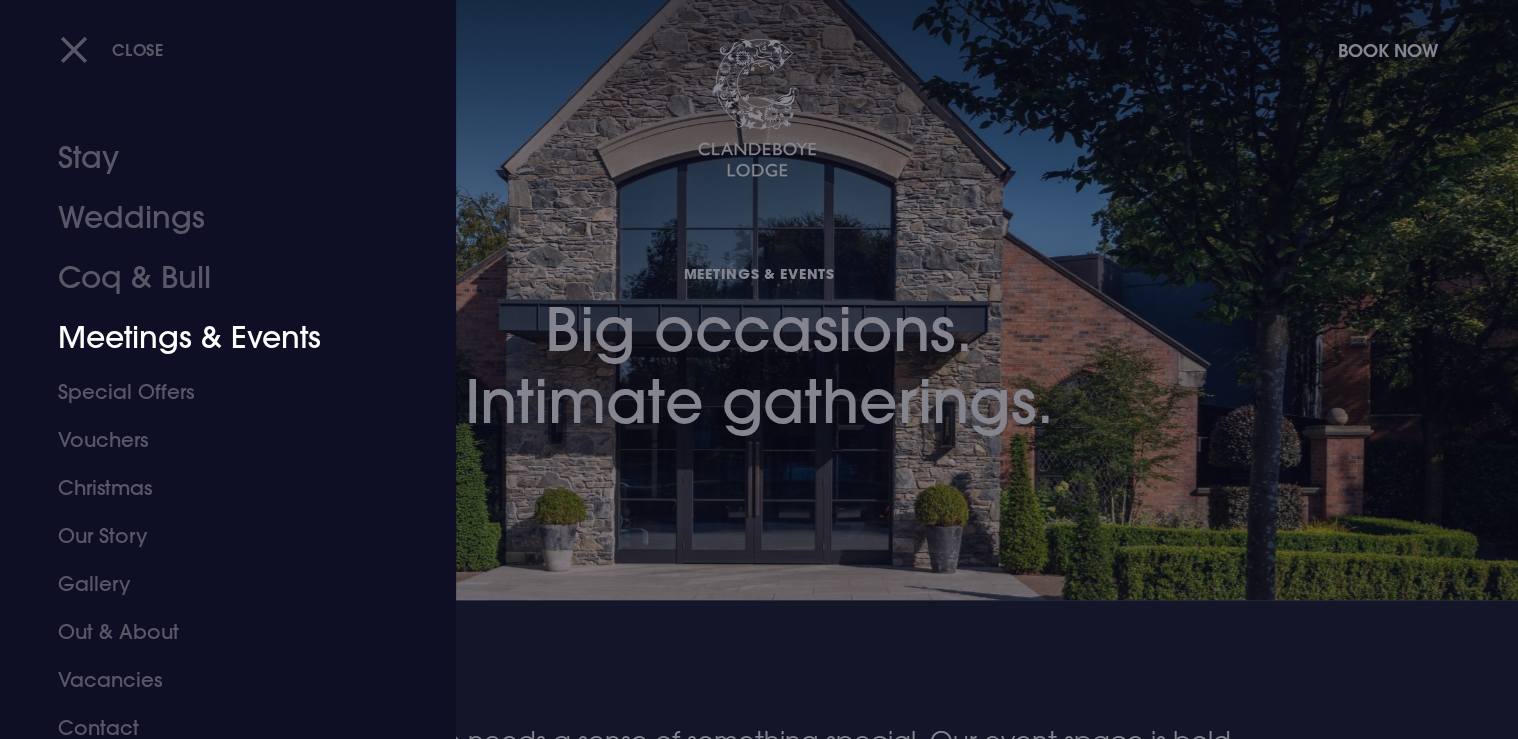 click on "Meetings & Events" at bounding box center (216, 338) 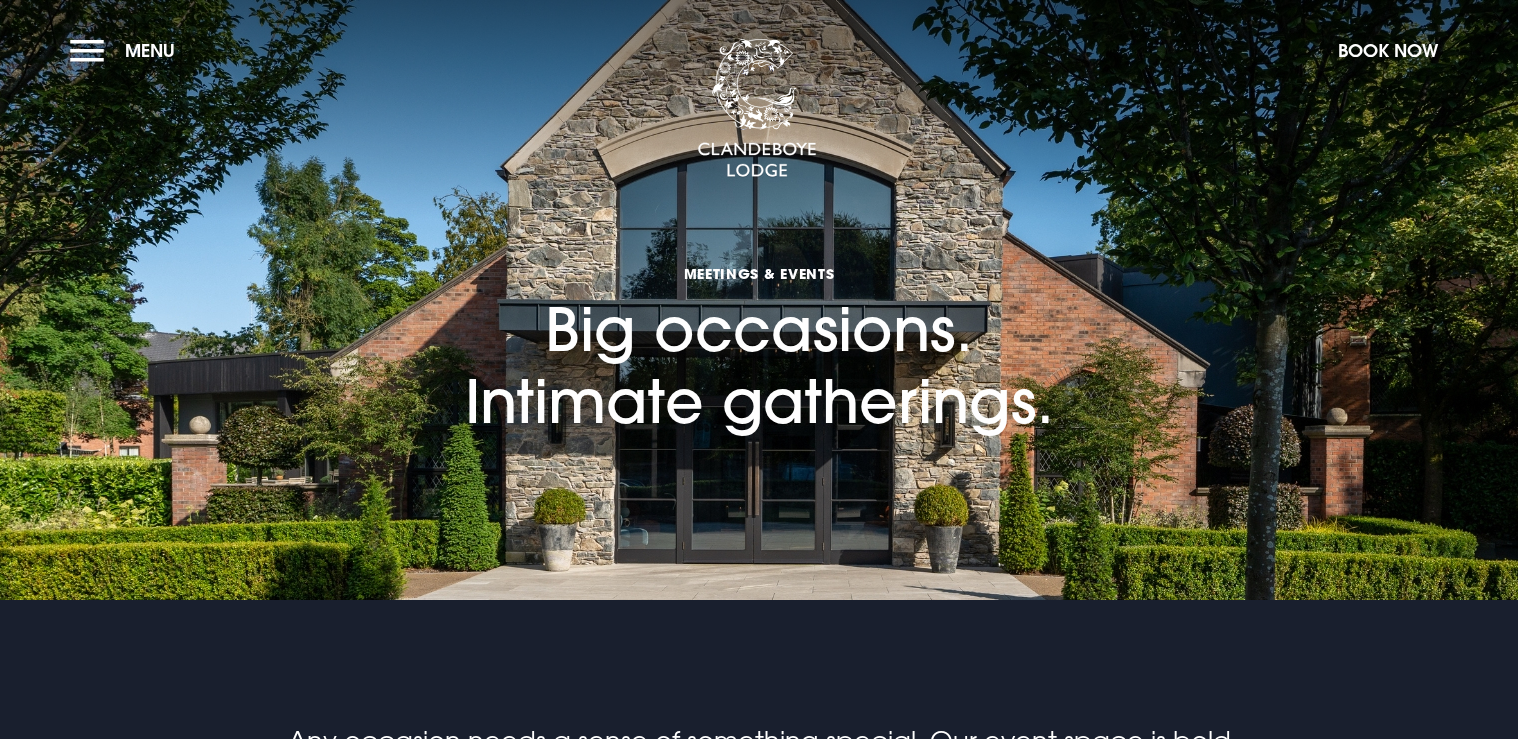 scroll, scrollTop: 0, scrollLeft: 0, axis: both 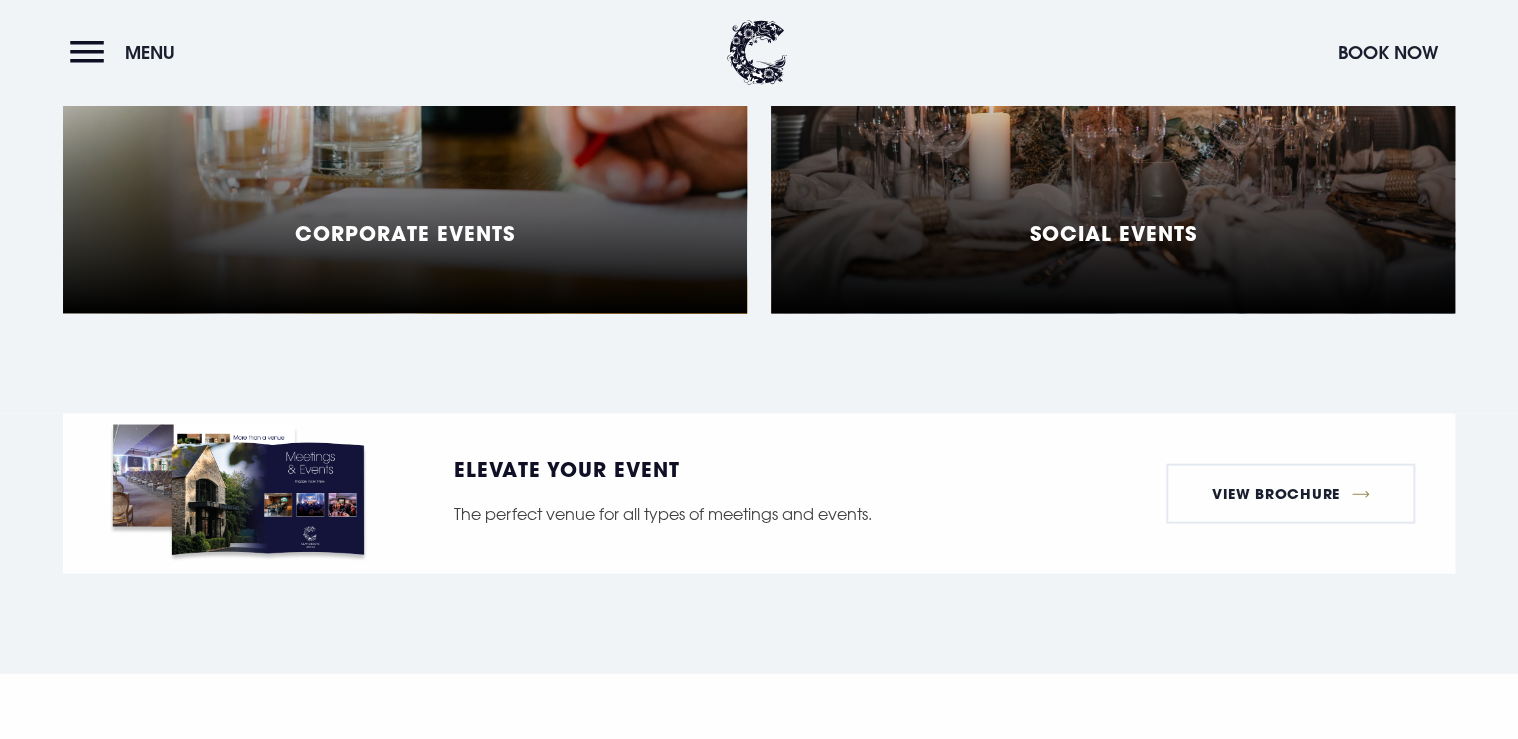 click on "Corporate Events" at bounding box center (405, 64) 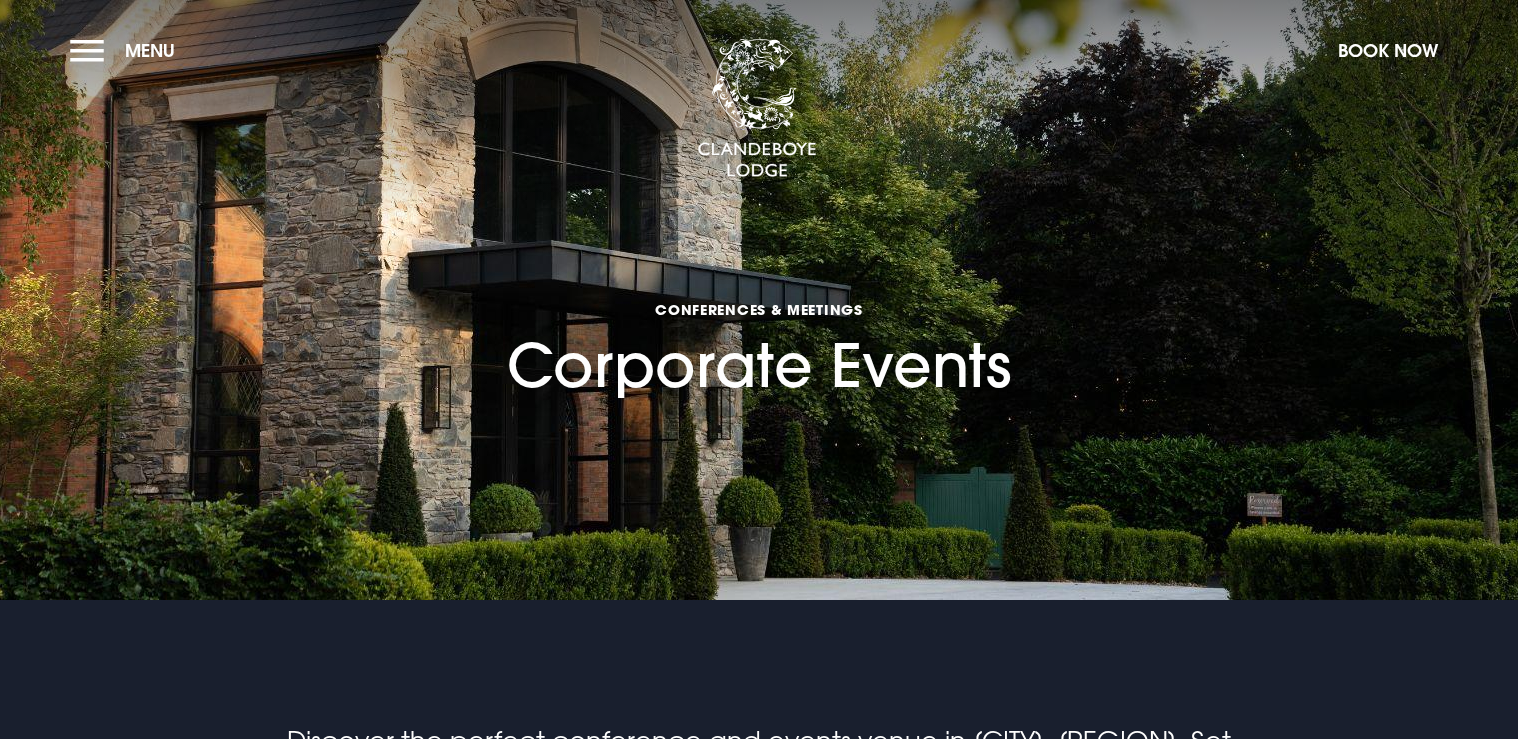 scroll, scrollTop: 459, scrollLeft: 0, axis: vertical 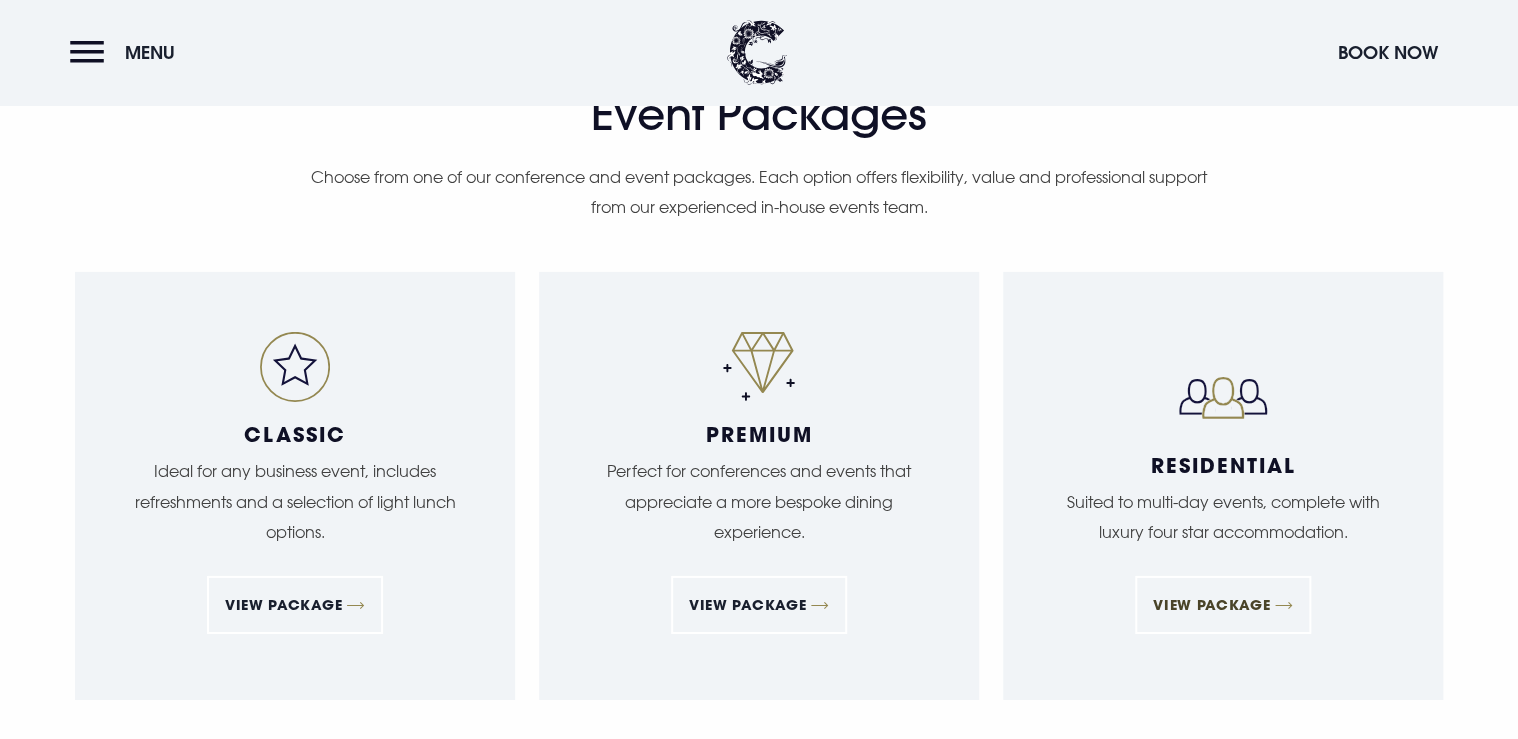 click on "View Package" at bounding box center (1223, 605) 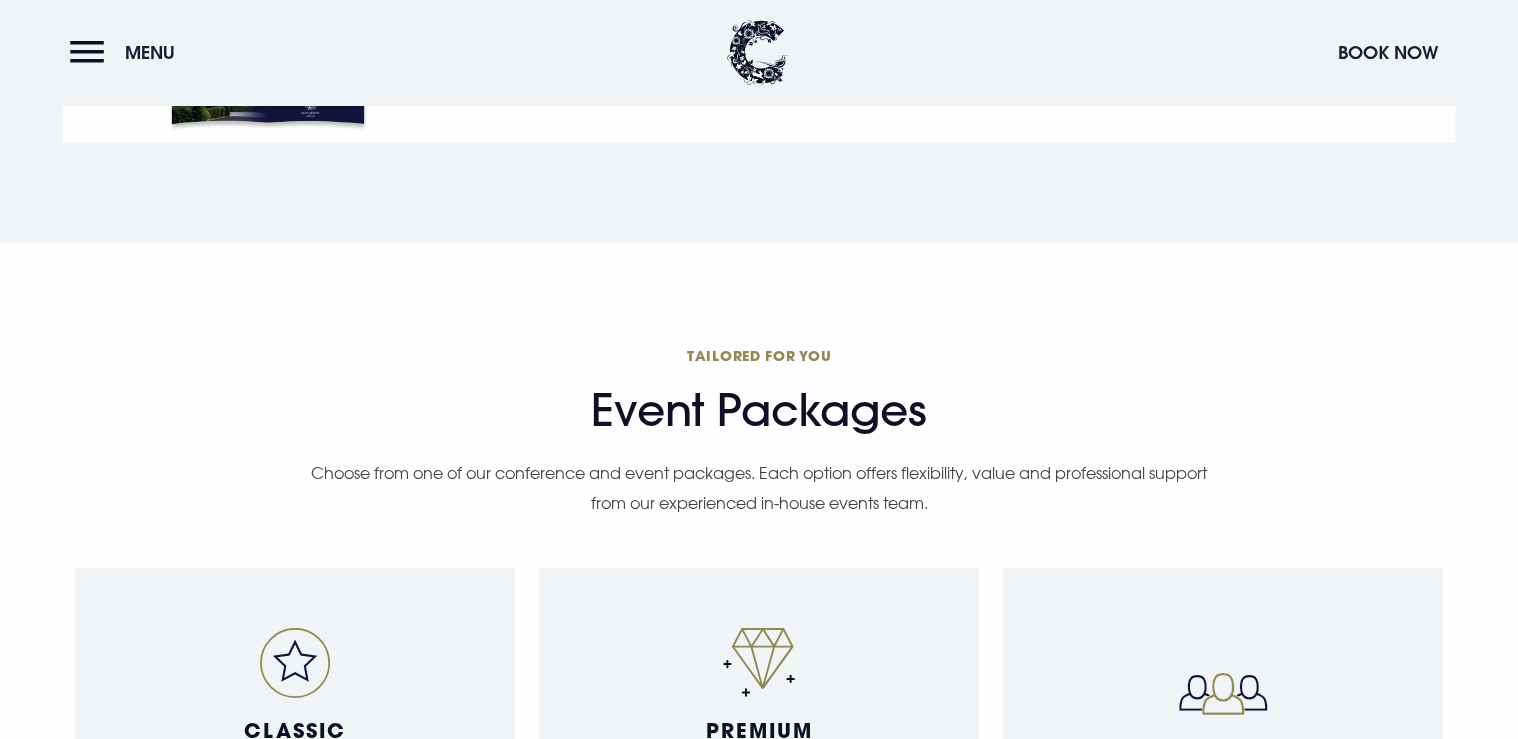 scroll, scrollTop: 2560, scrollLeft: 0, axis: vertical 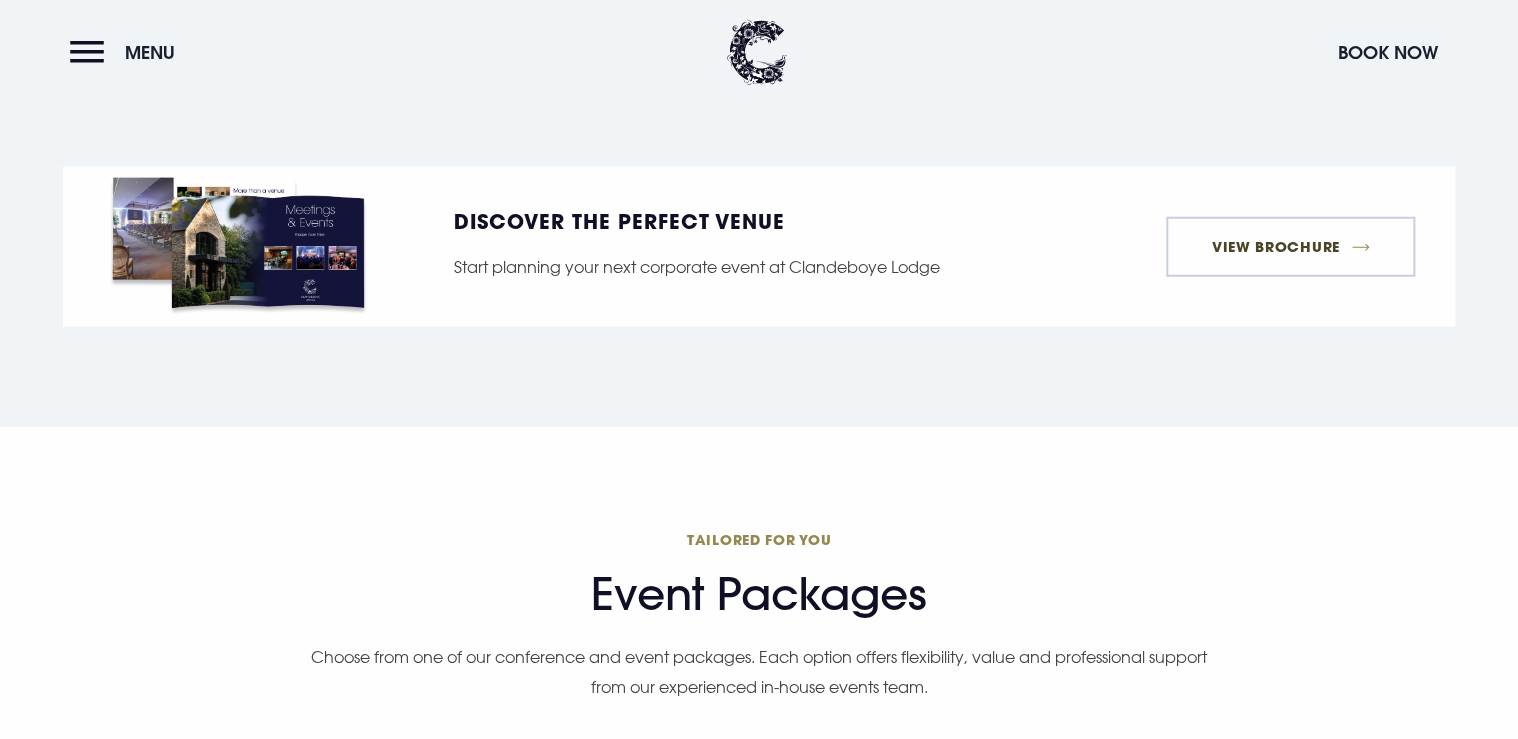 click on "View Brochure" at bounding box center (1290, 247) 